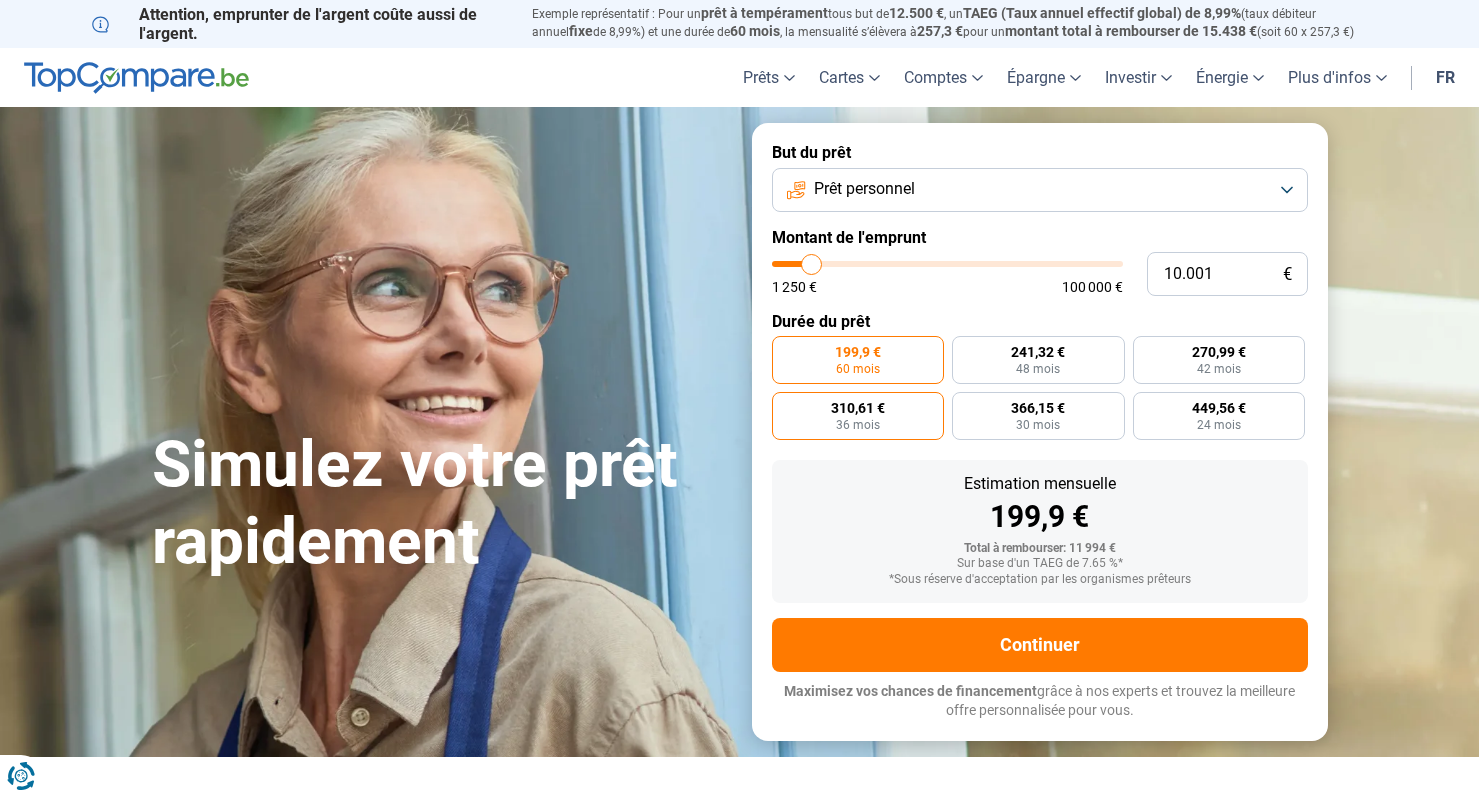scroll, scrollTop: 0, scrollLeft: 0, axis: both 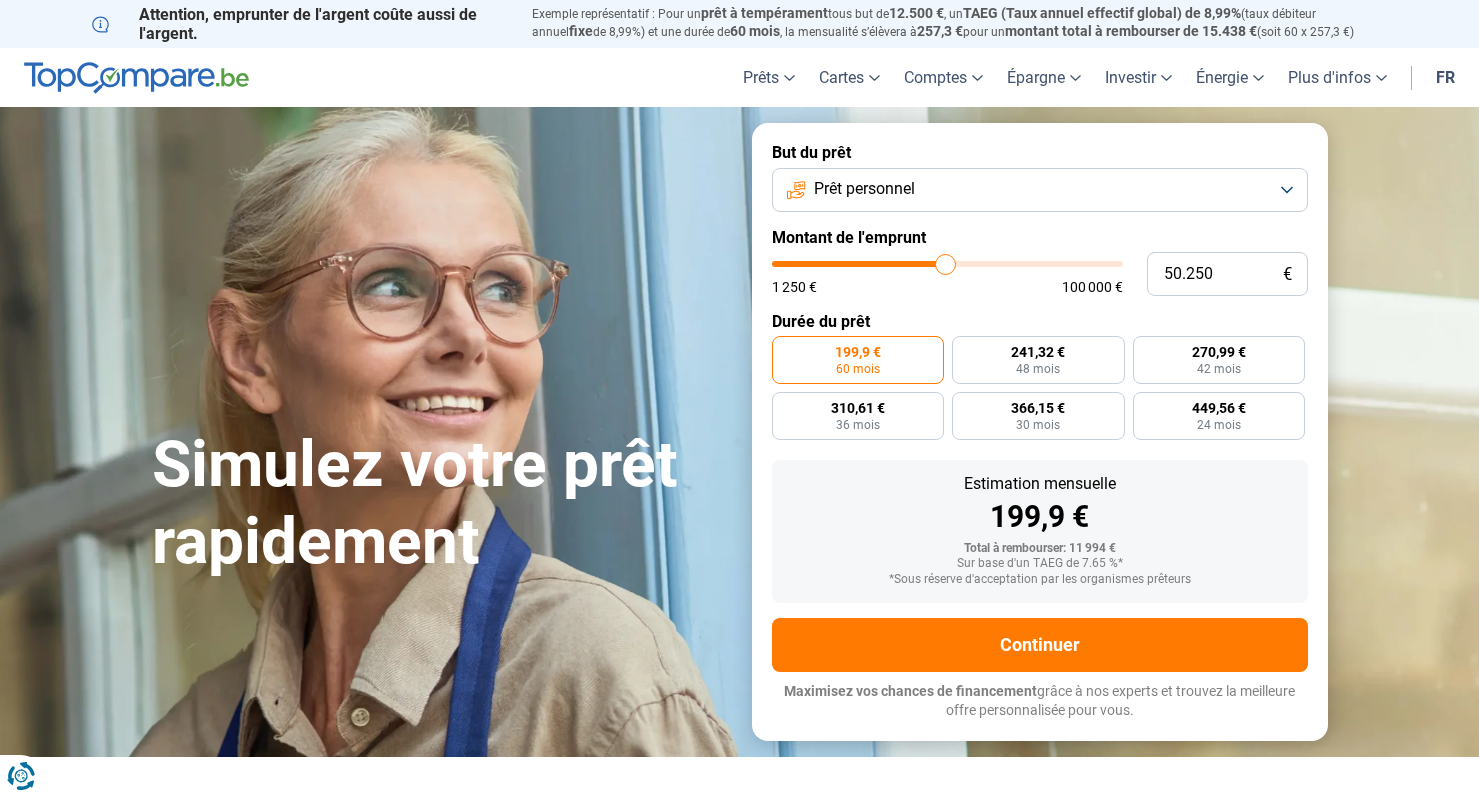 drag, startPoint x: 806, startPoint y: 262, endPoint x: 946, endPoint y: 259, distance: 140.03214 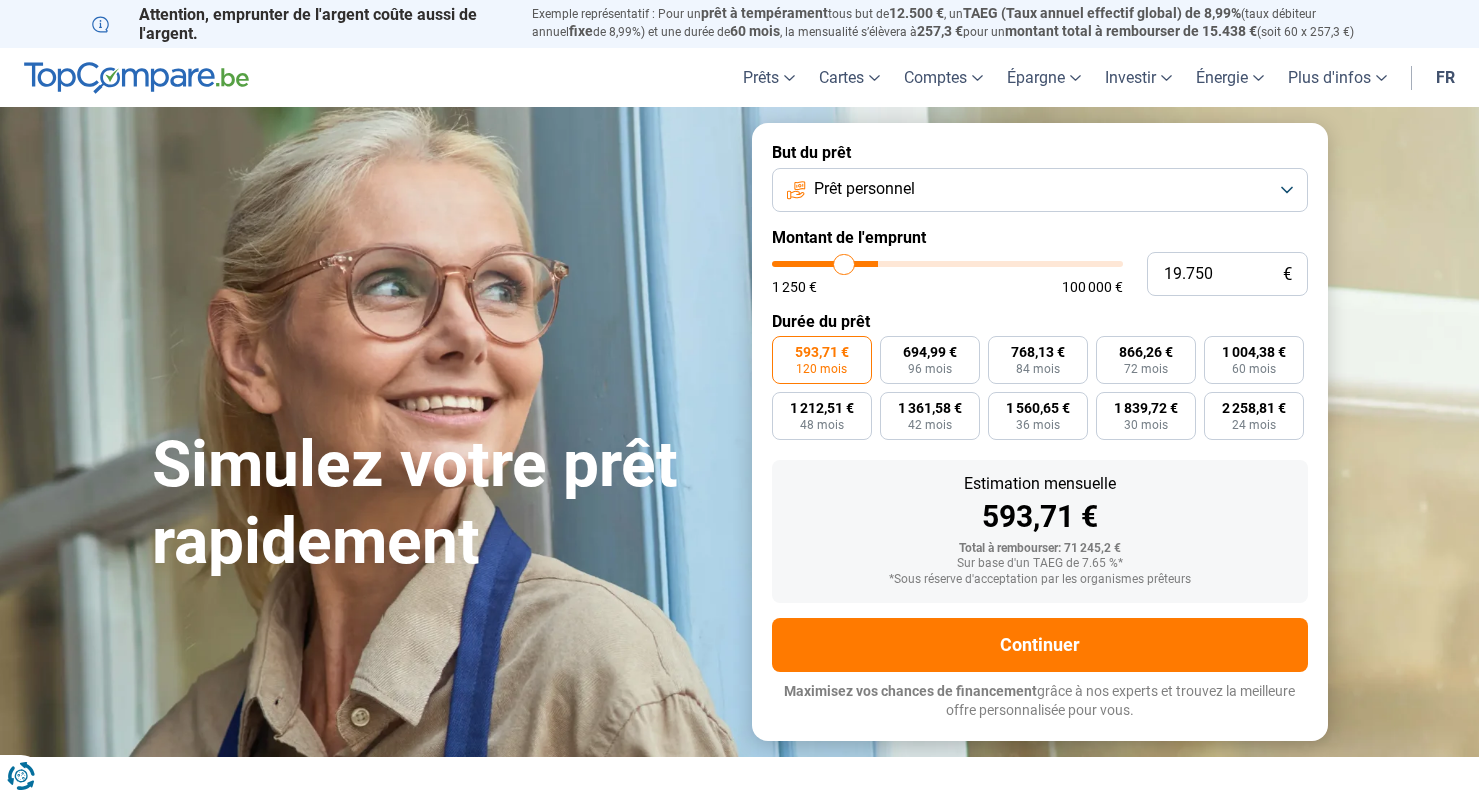 drag, startPoint x: 947, startPoint y: 263, endPoint x: 844, endPoint y: 263, distance: 103 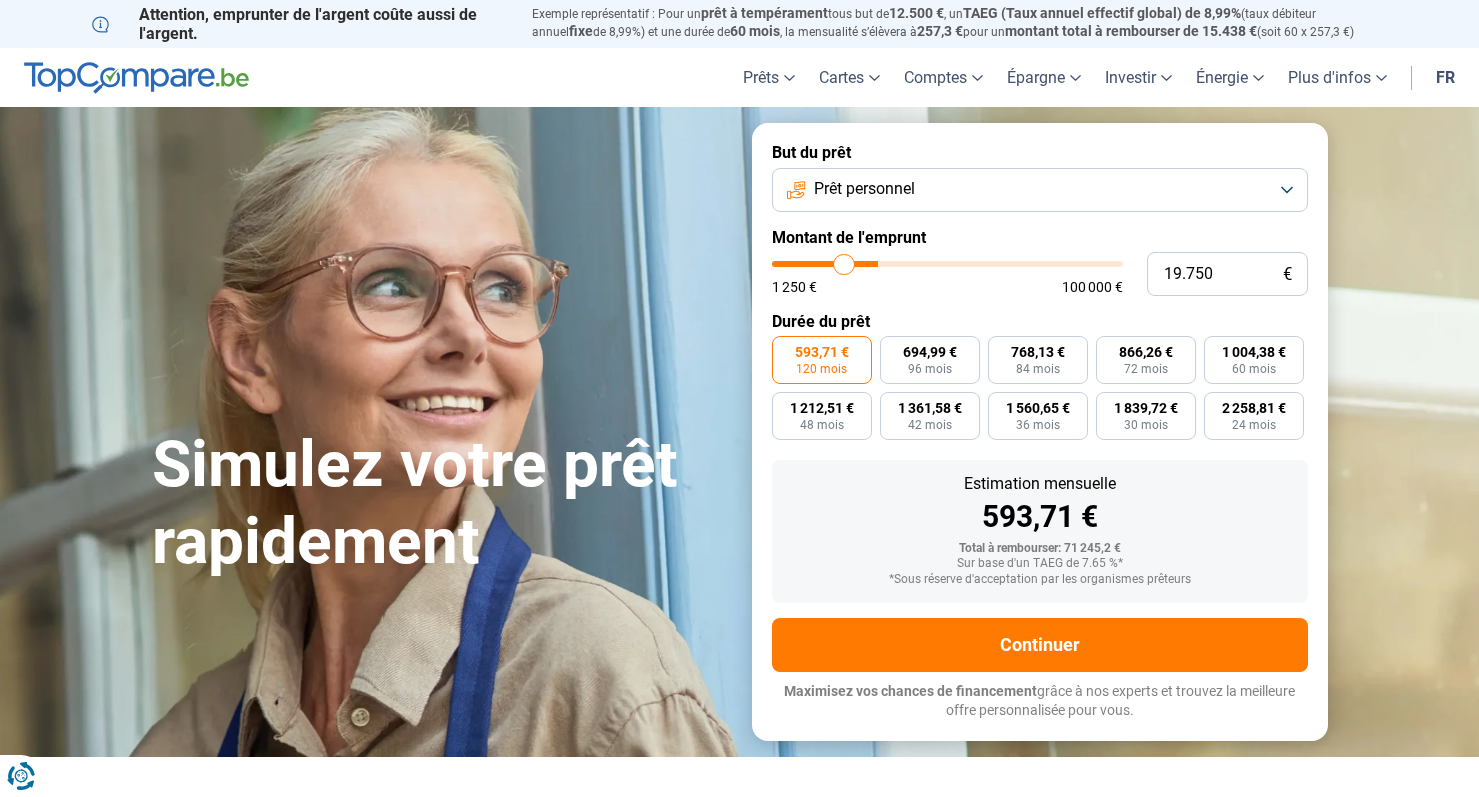 click at bounding box center [947, 264] 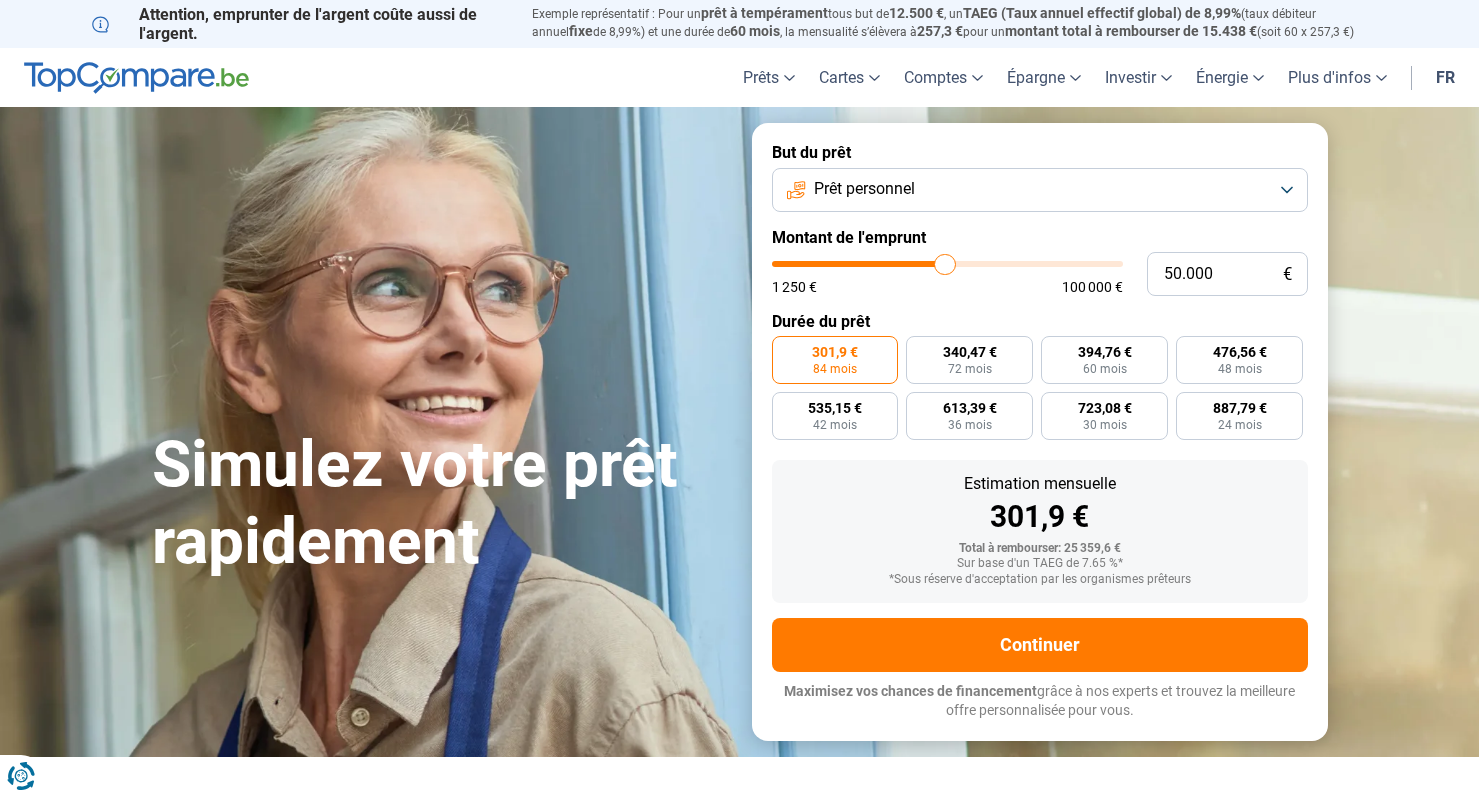 drag, startPoint x: 845, startPoint y: 263, endPoint x: 945, endPoint y: 259, distance: 100.07997 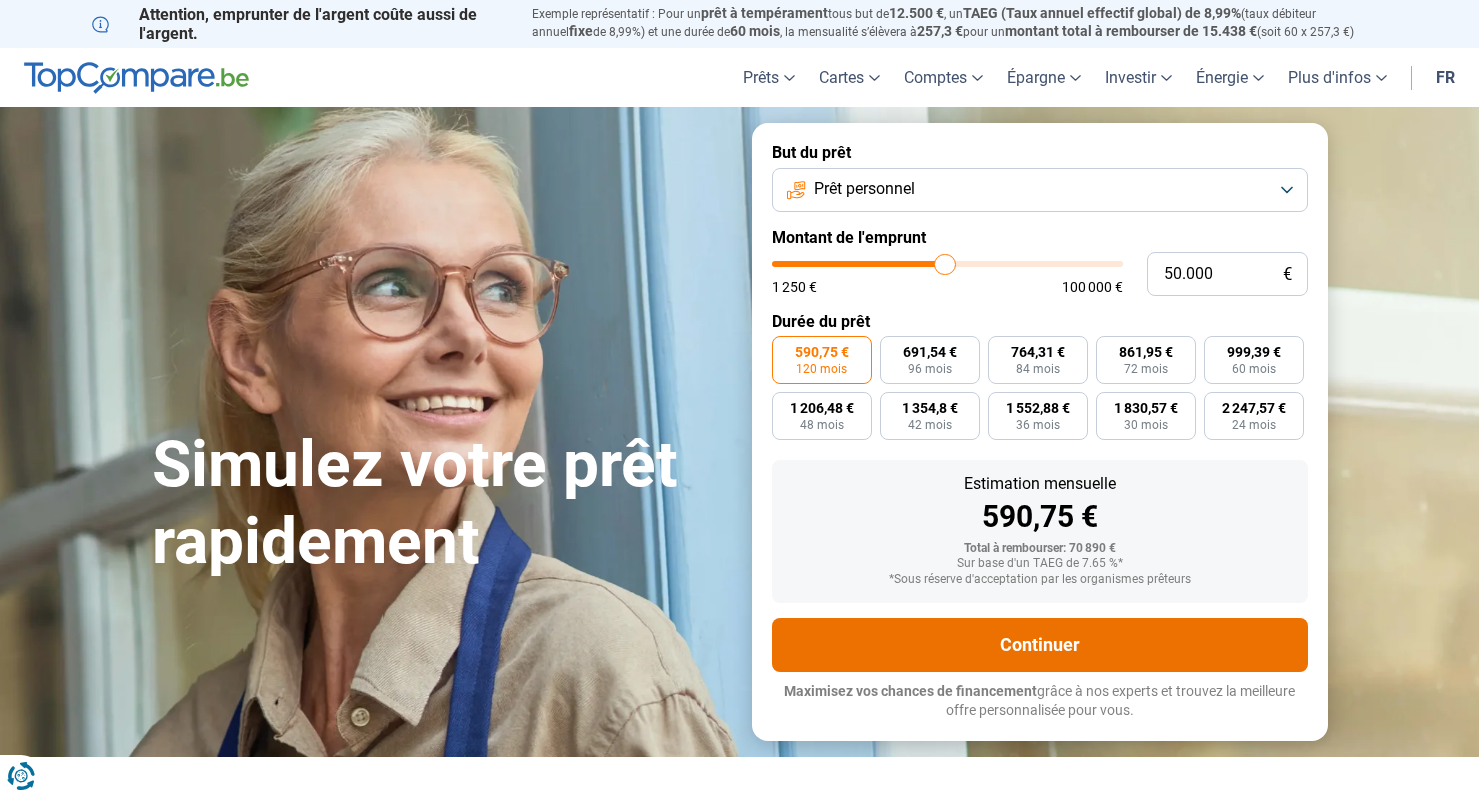 click on "Continuer" at bounding box center [1040, 645] 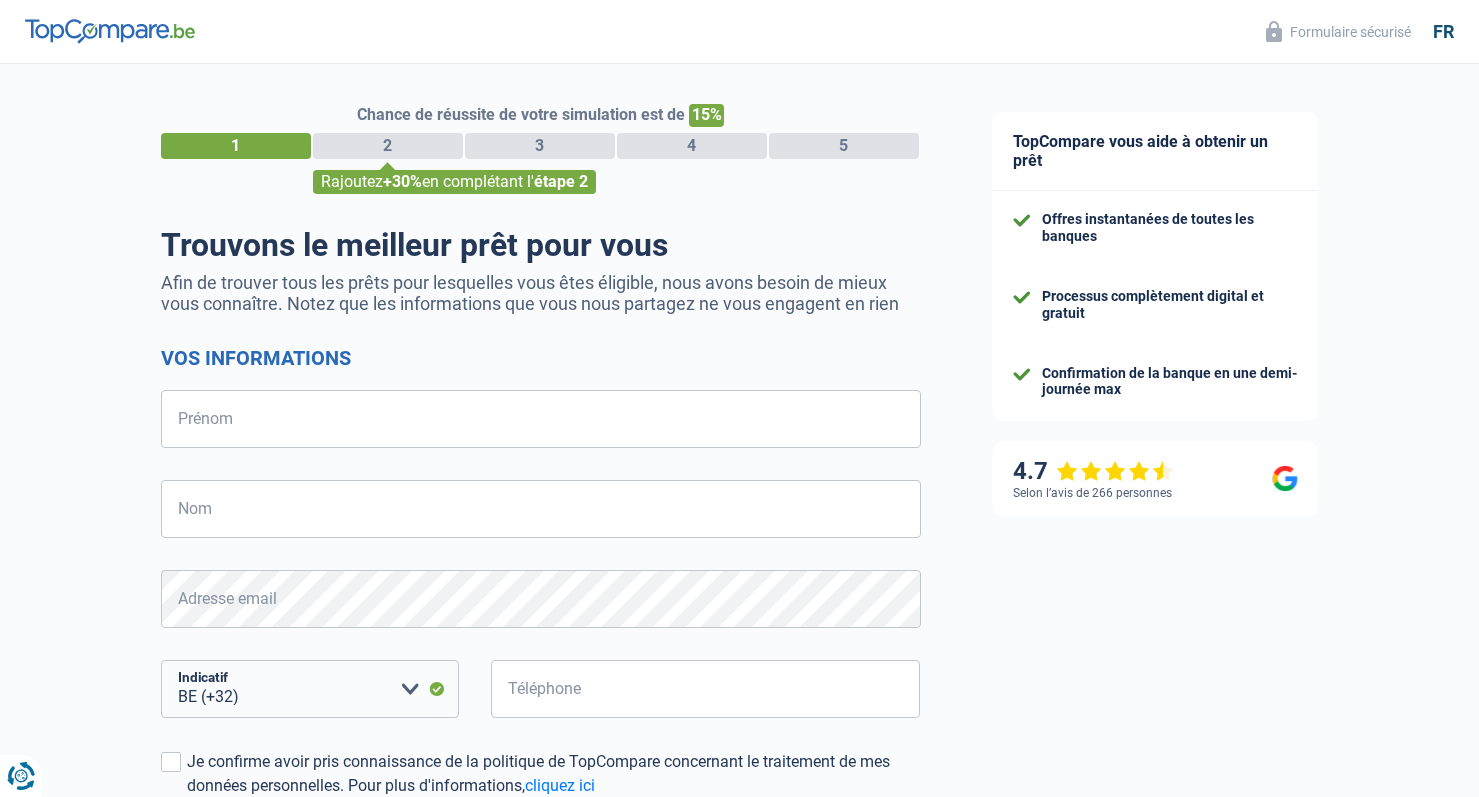 scroll, scrollTop: 0, scrollLeft: 0, axis: both 